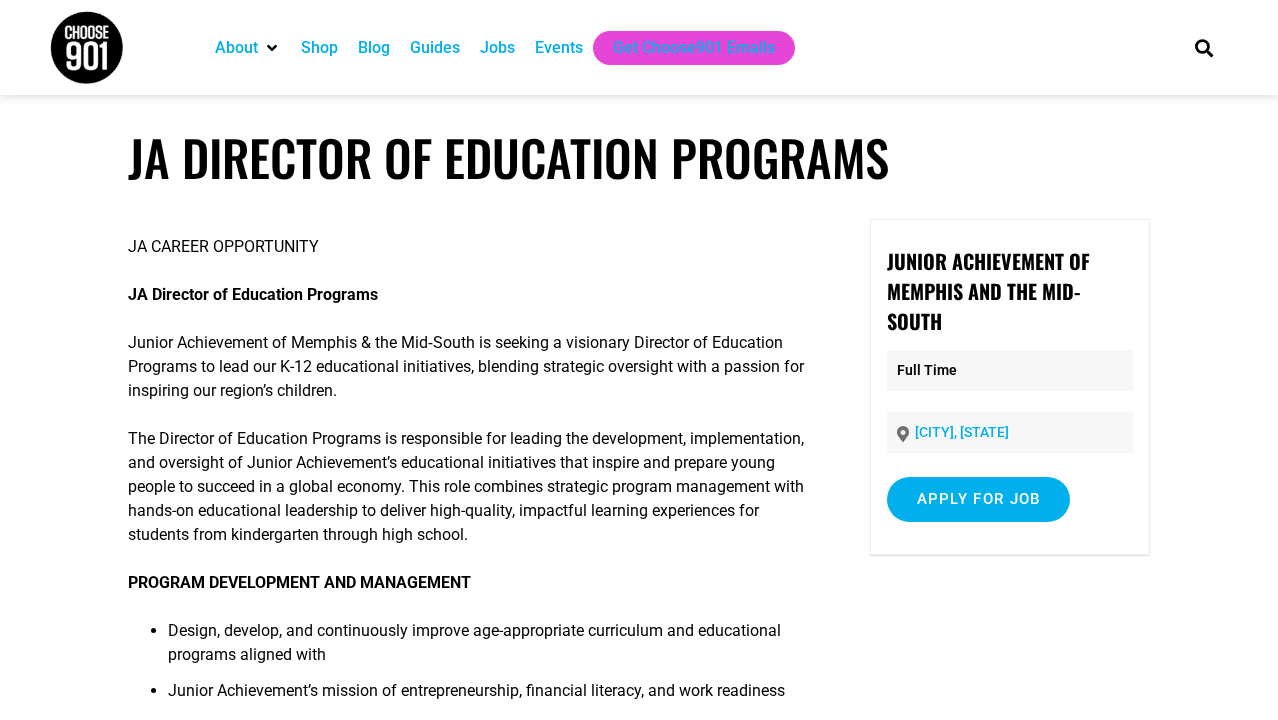 scroll, scrollTop: 203, scrollLeft: 0, axis: vertical 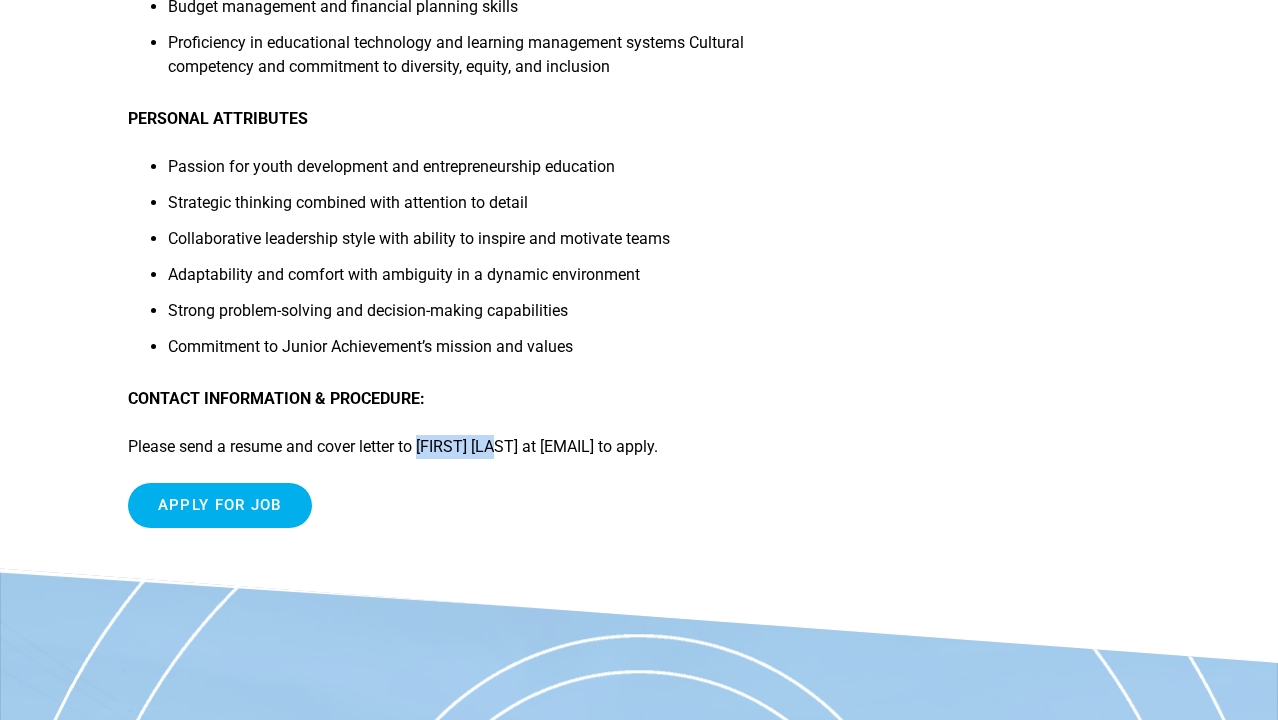 drag, startPoint x: 430, startPoint y: 449, endPoint x: 510, endPoint y: 434, distance: 81.394104 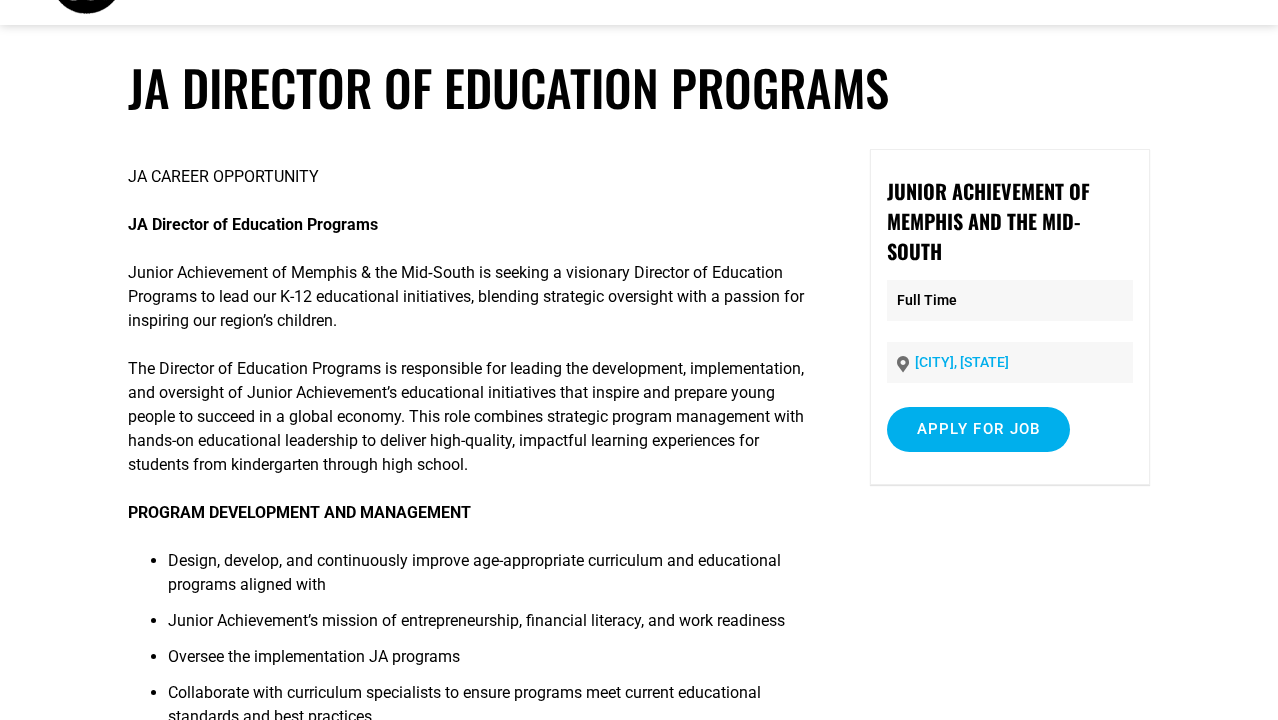 scroll, scrollTop: 0, scrollLeft: 0, axis: both 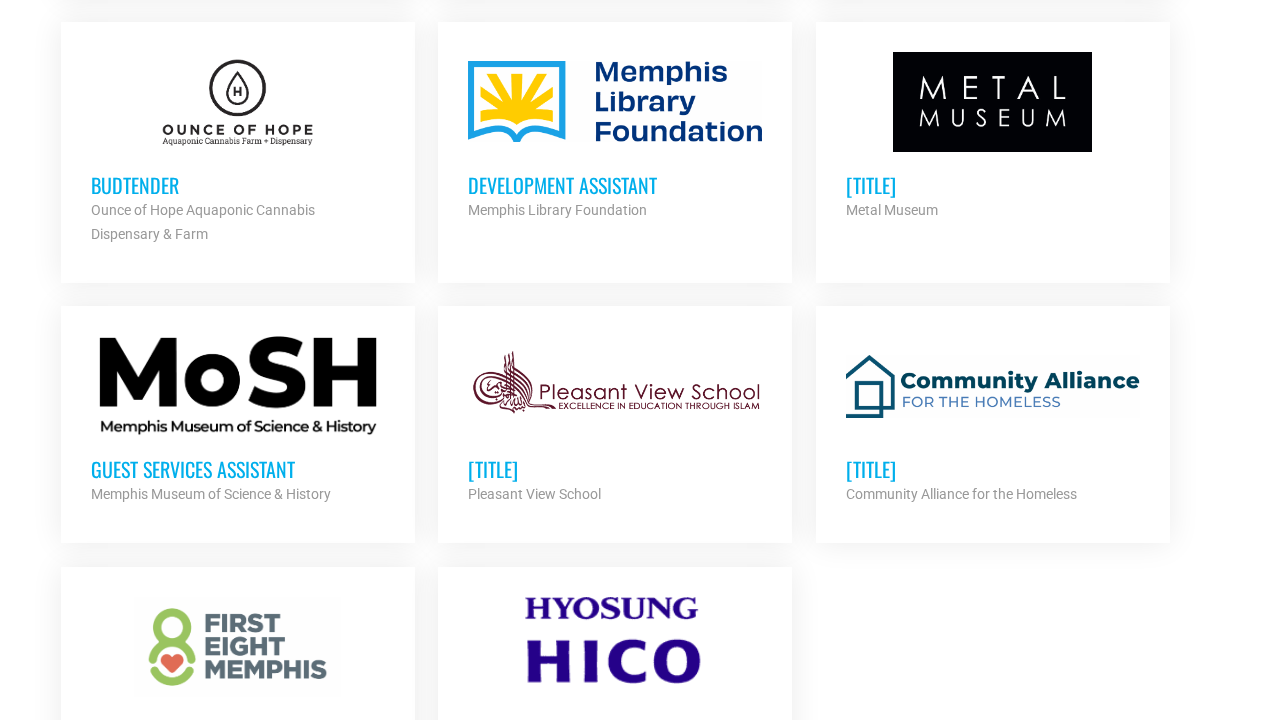 click on "Education and Outreach Manager" at bounding box center [993, 185] 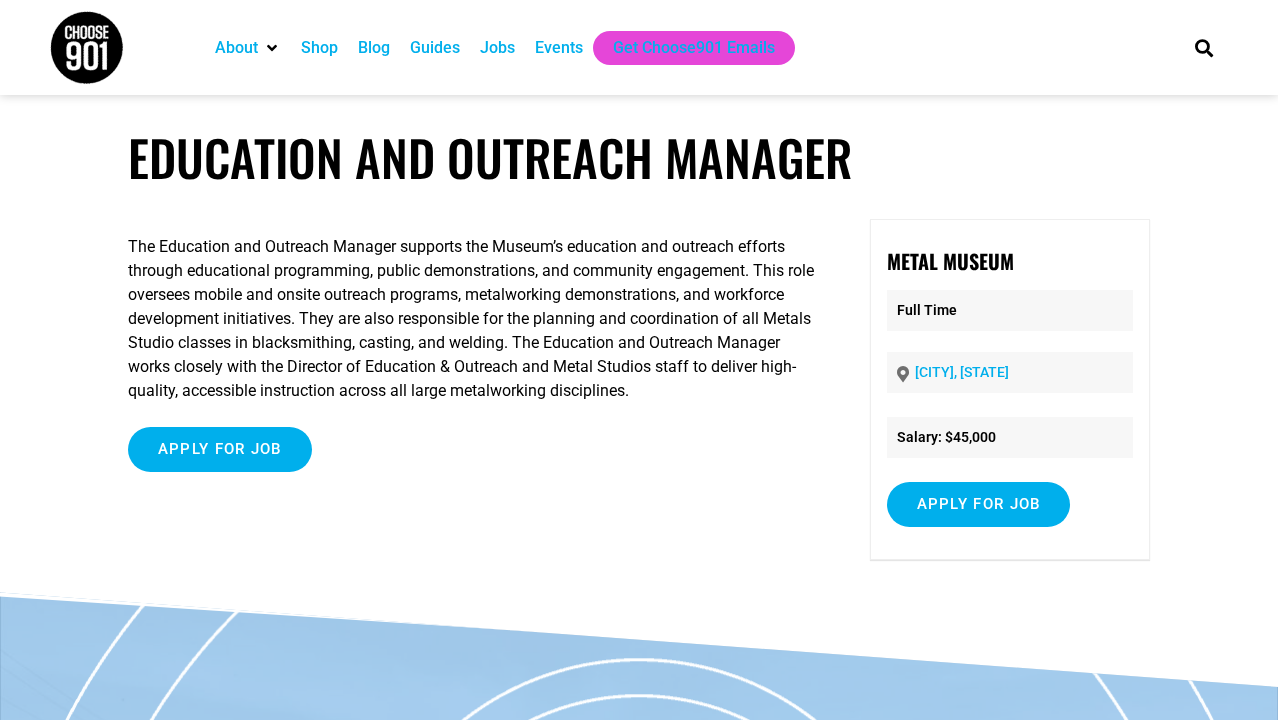 scroll, scrollTop: 0, scrollLeft: 0, axis: both 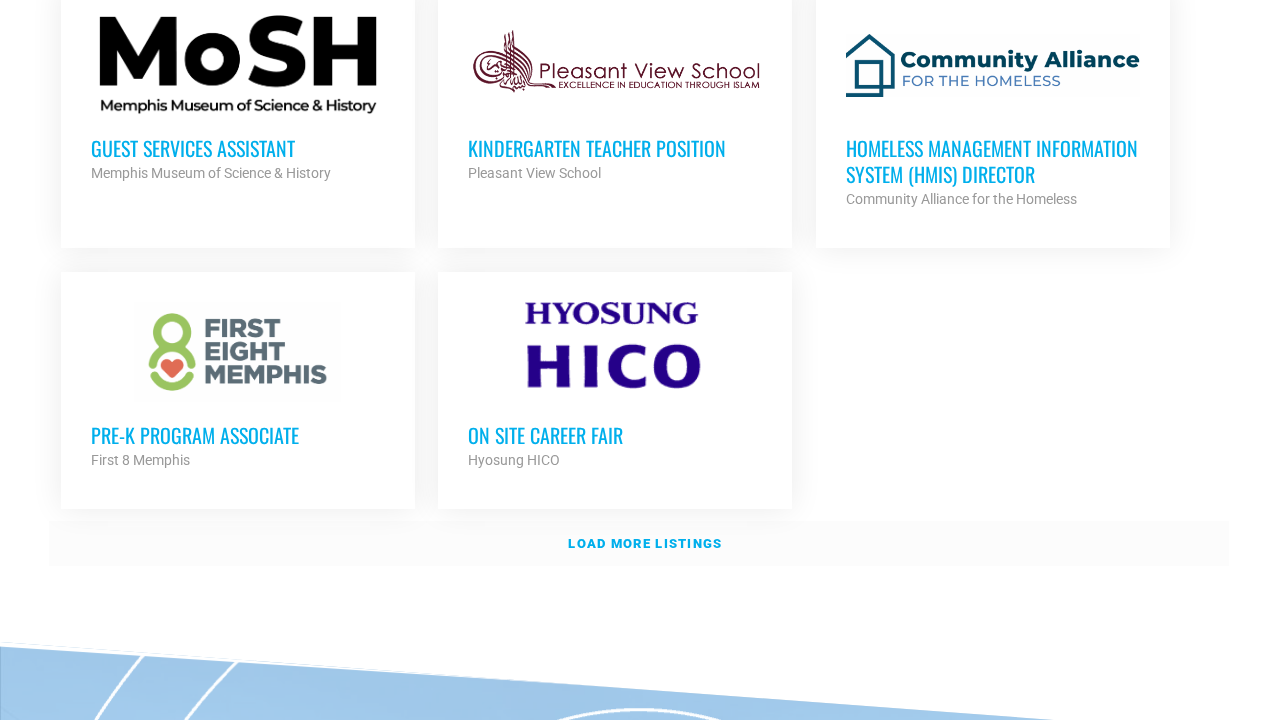 click on "Load more listings" at bounding box center [639, 544] 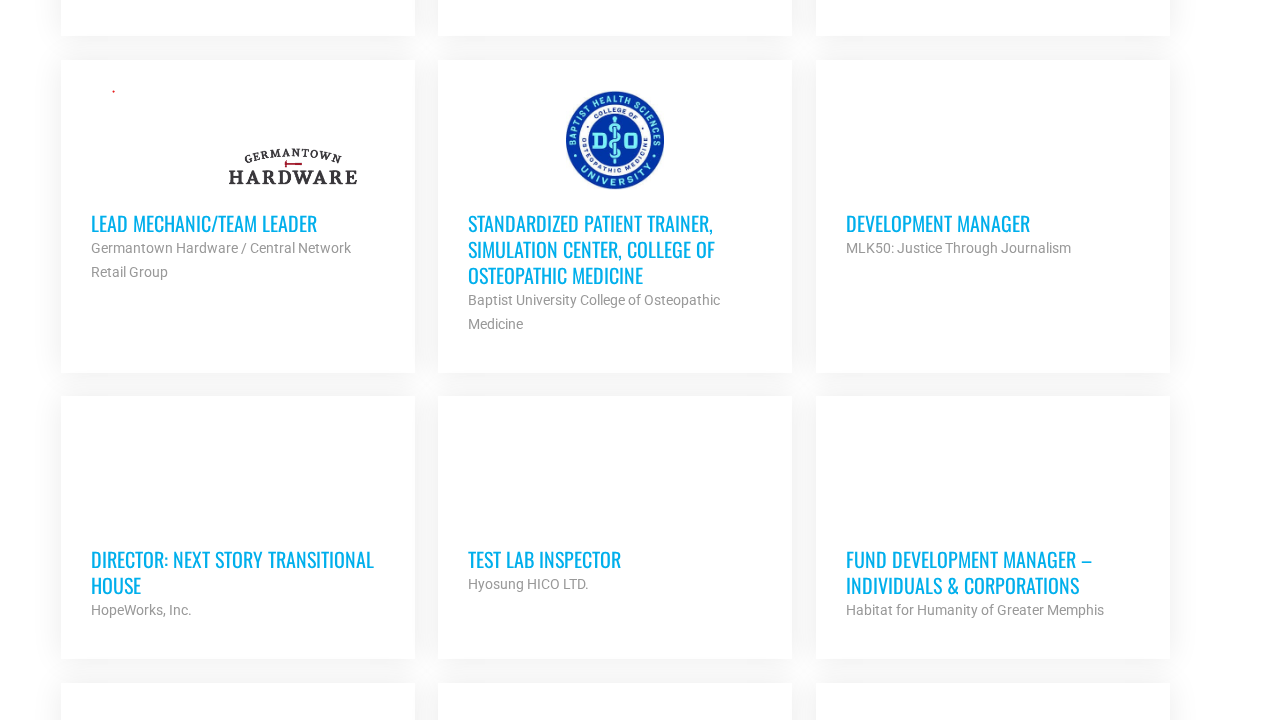 scroll, scrollTop: 3124, scrollLeft: 0, axis: vertical 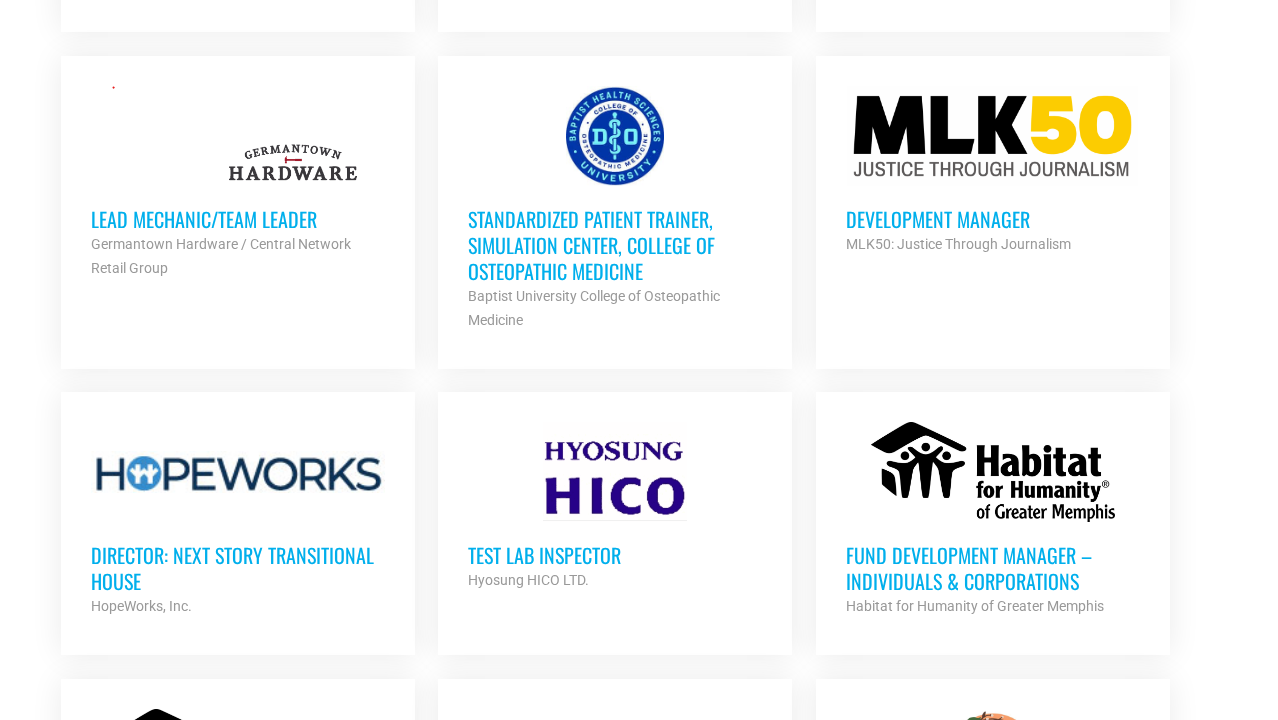 click on "Development Manager" at bounding box center [993, 219] 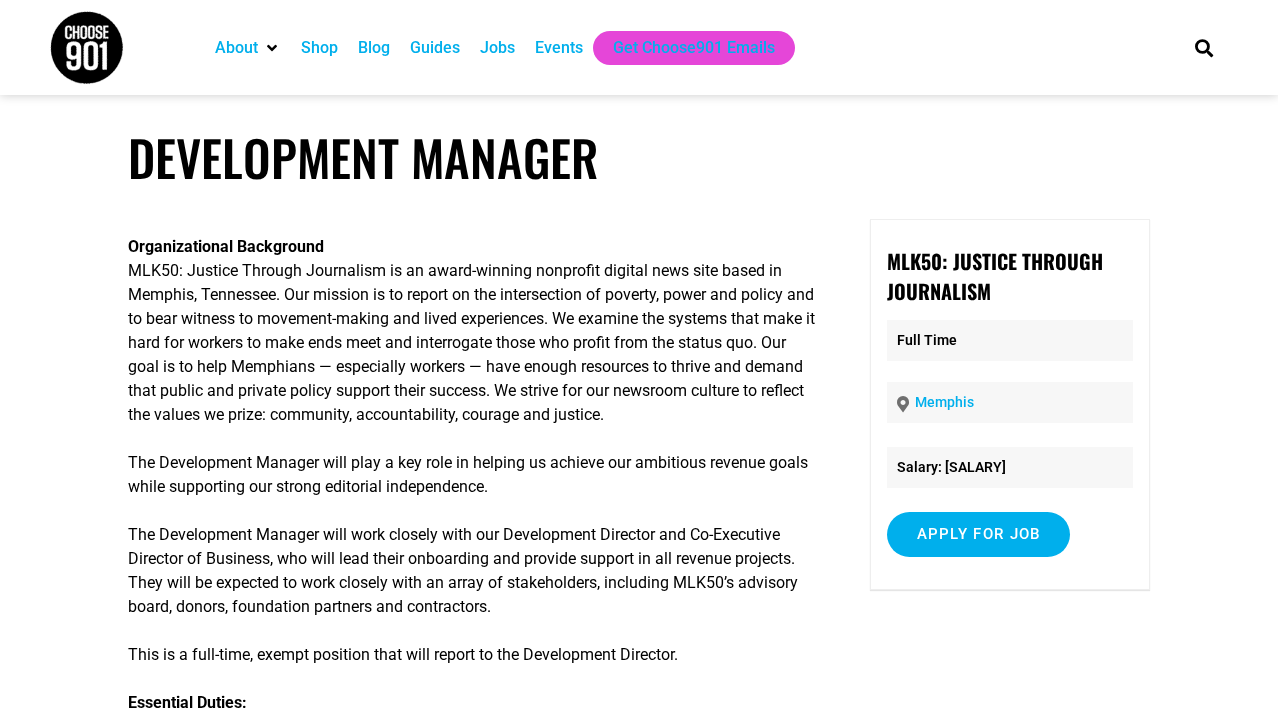 scroll, scrollTop: 0, scrollLeft: 0, axis: both 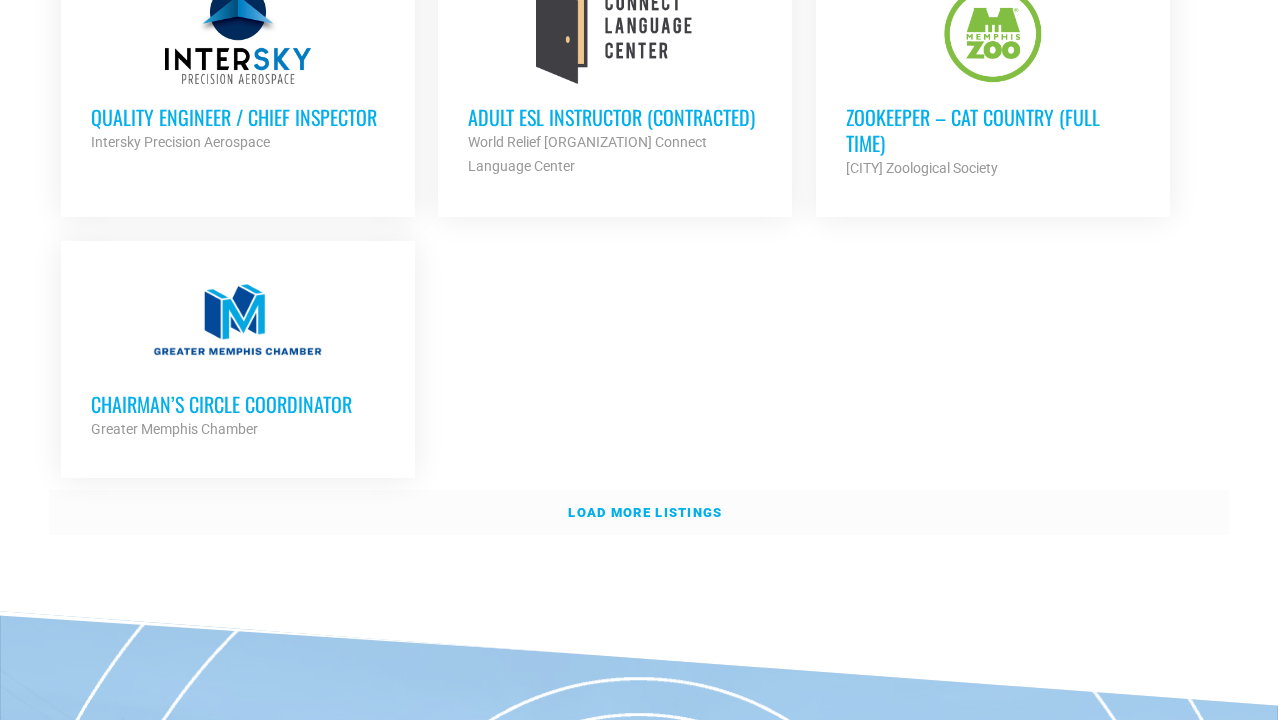 click on "Load more listings" at bounding box center [645, 512] 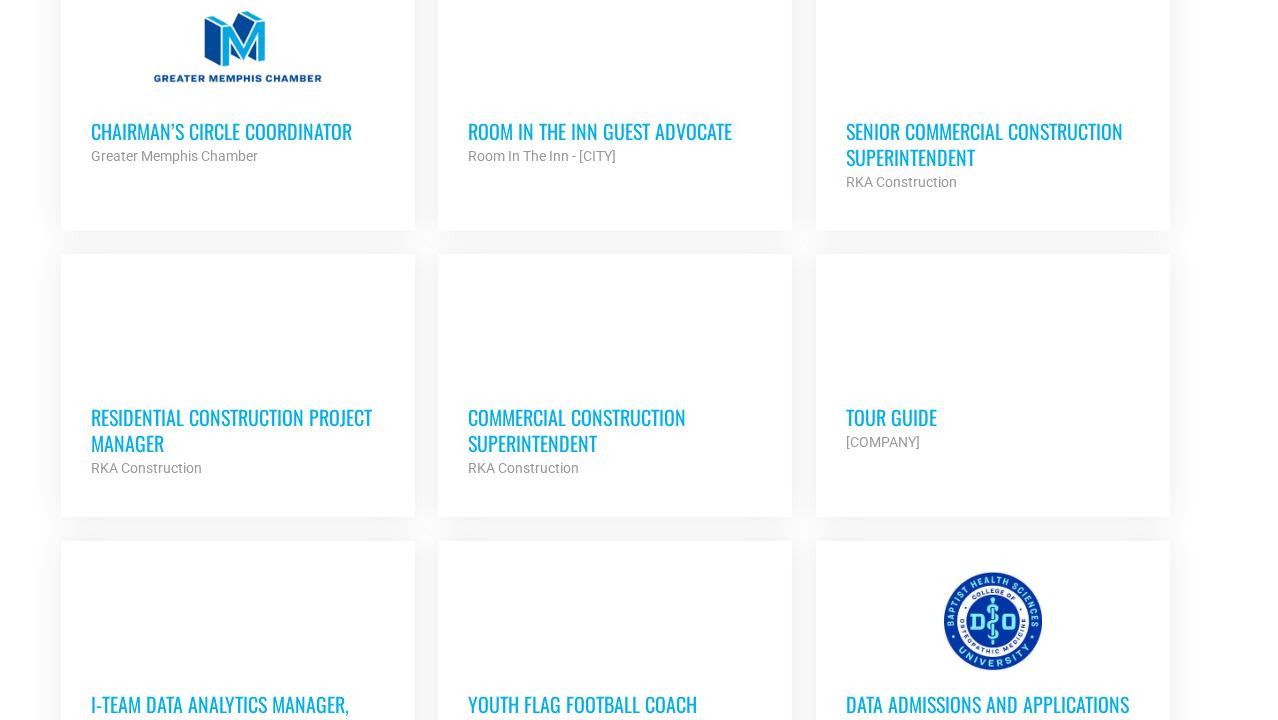 scroll, scrollTop: 4703, scrollLeft: 0, axis: vertical 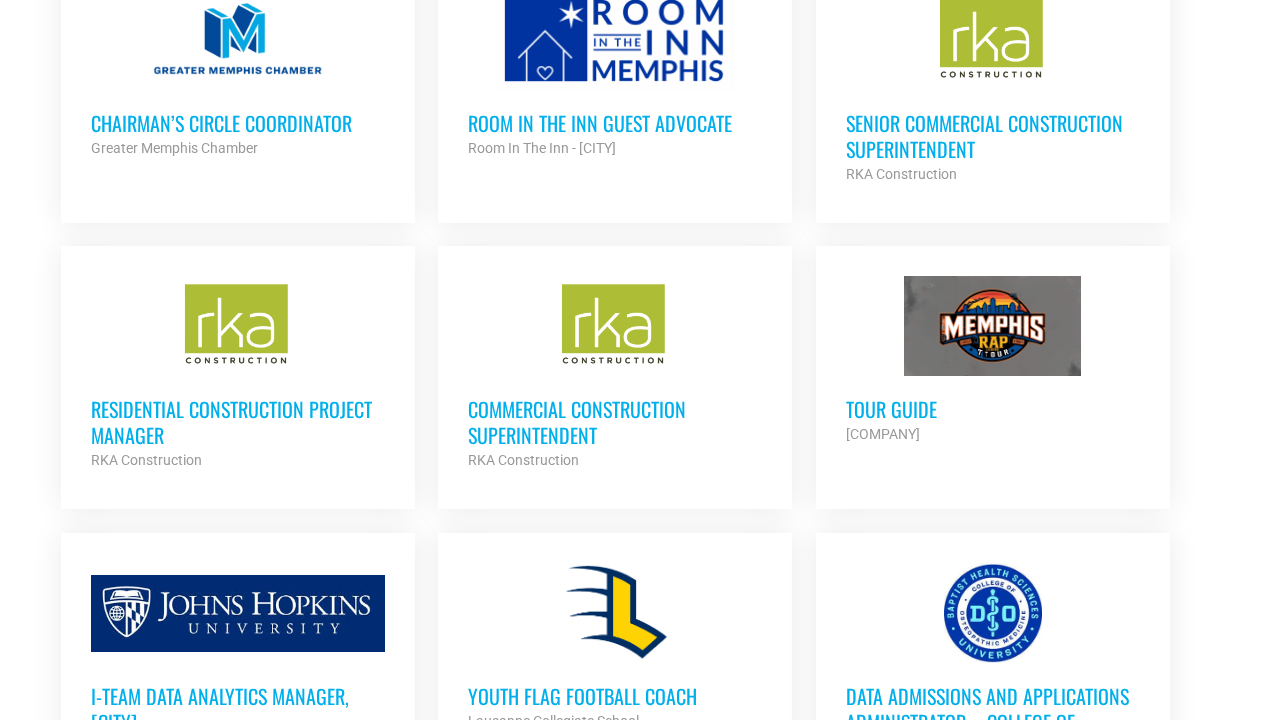 click on "Residential Construction Project Manager" at bounding box center [238, 422] 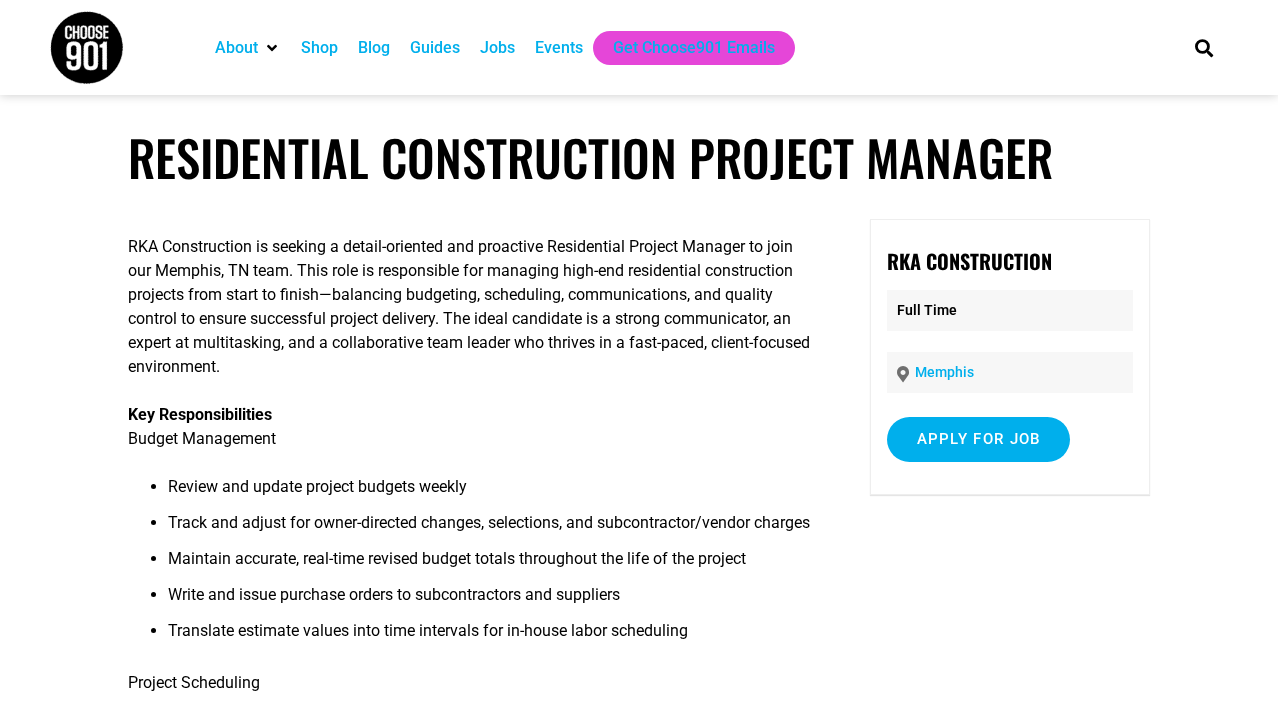 scroll, scrollTop: 0, scrollLeft: 0, axis: both 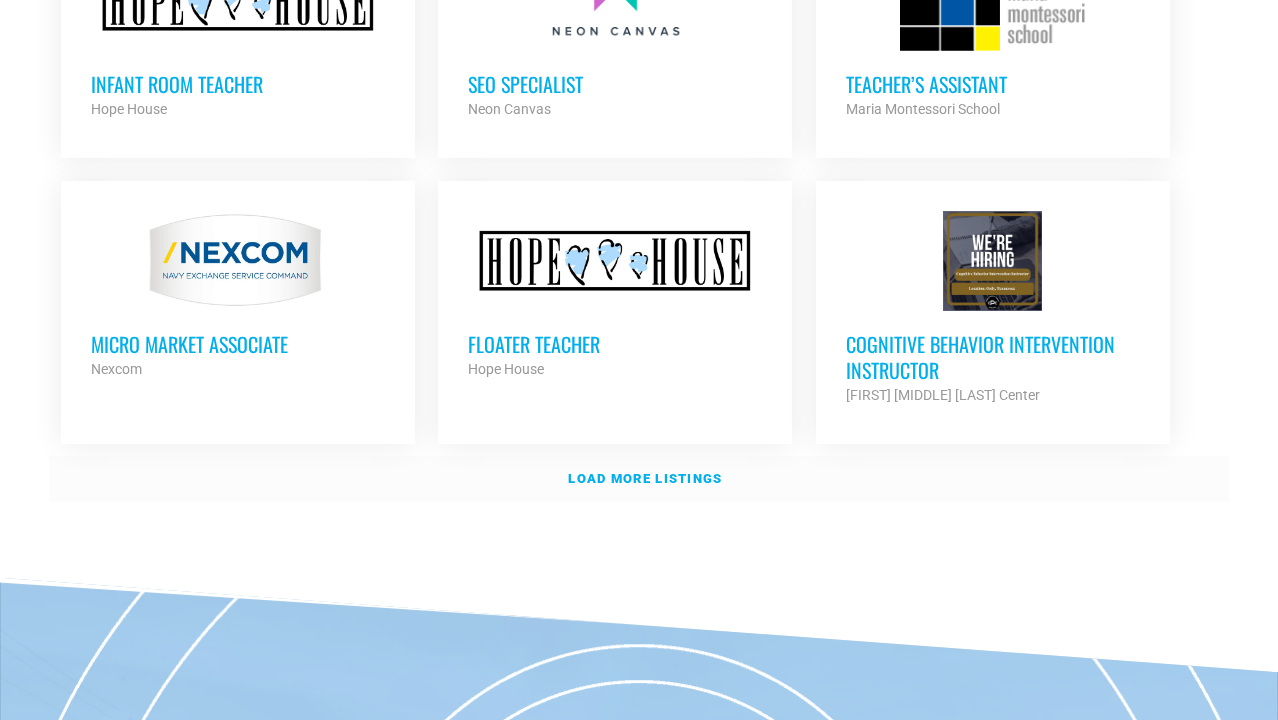 click on "Load more listings" at bounding box center [645, 478] 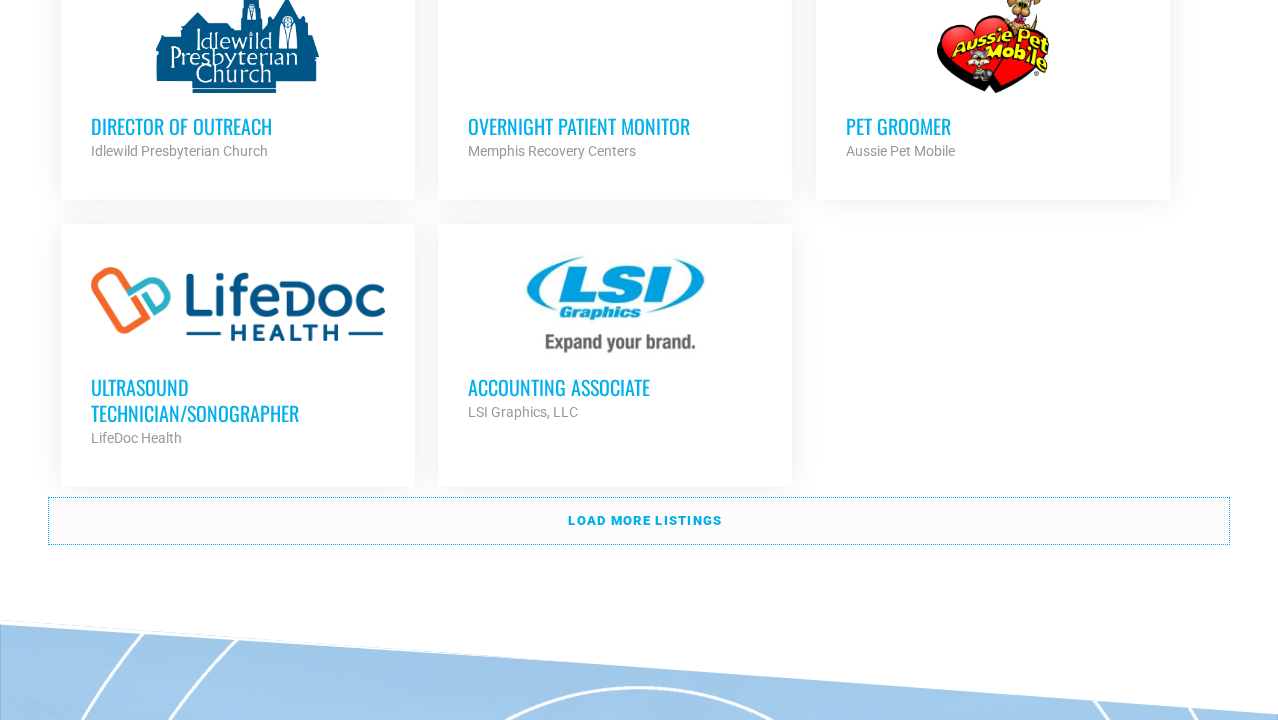 scroll, scrollTop: 8088, scrollLeft: 0, axis: vertical 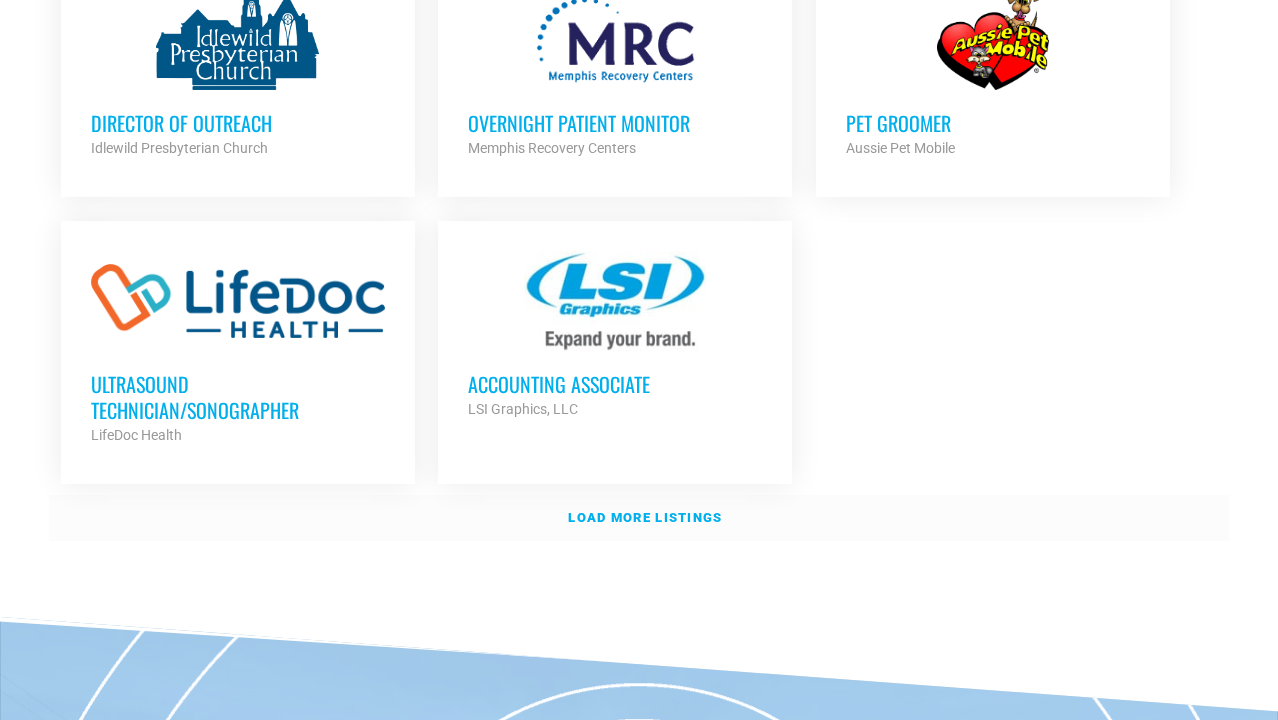click on "Load more listings" at bounding box center [639, 518] 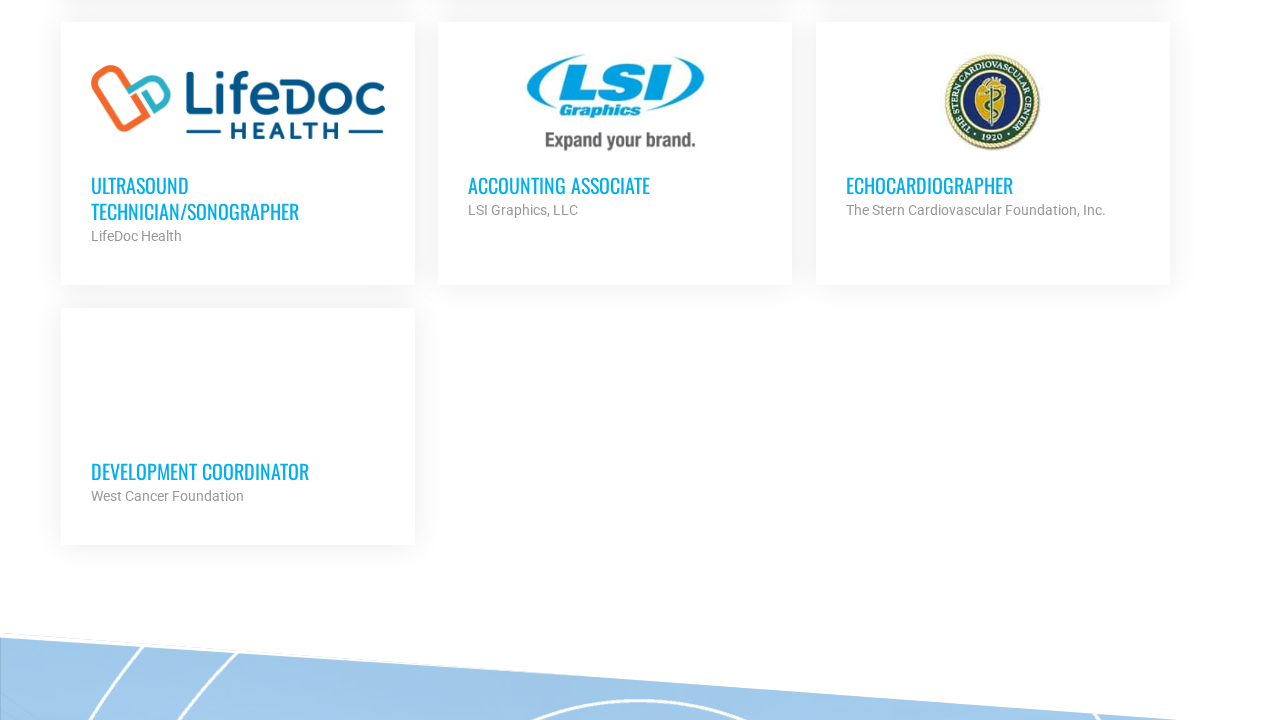 scroll, scrollTop: 8288, scrollLeft: 0, axis: vertical 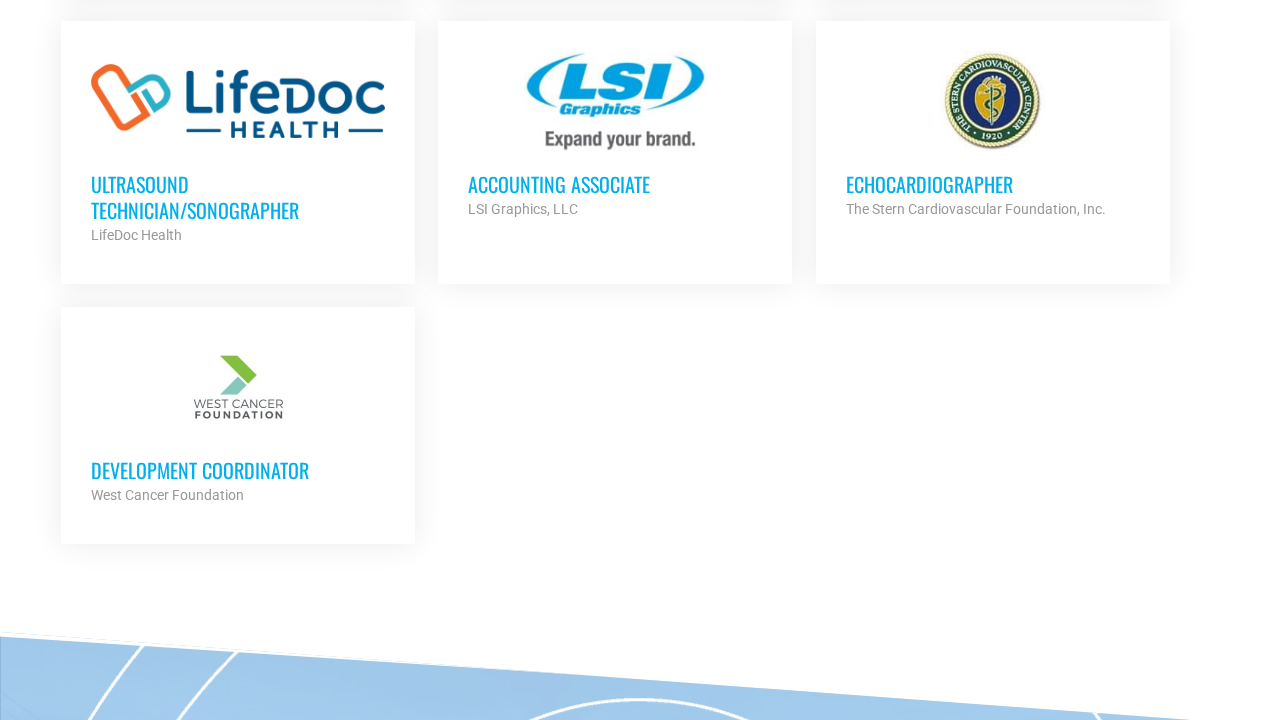 click on "Development Coordinator" at bounding box center [238, 470] 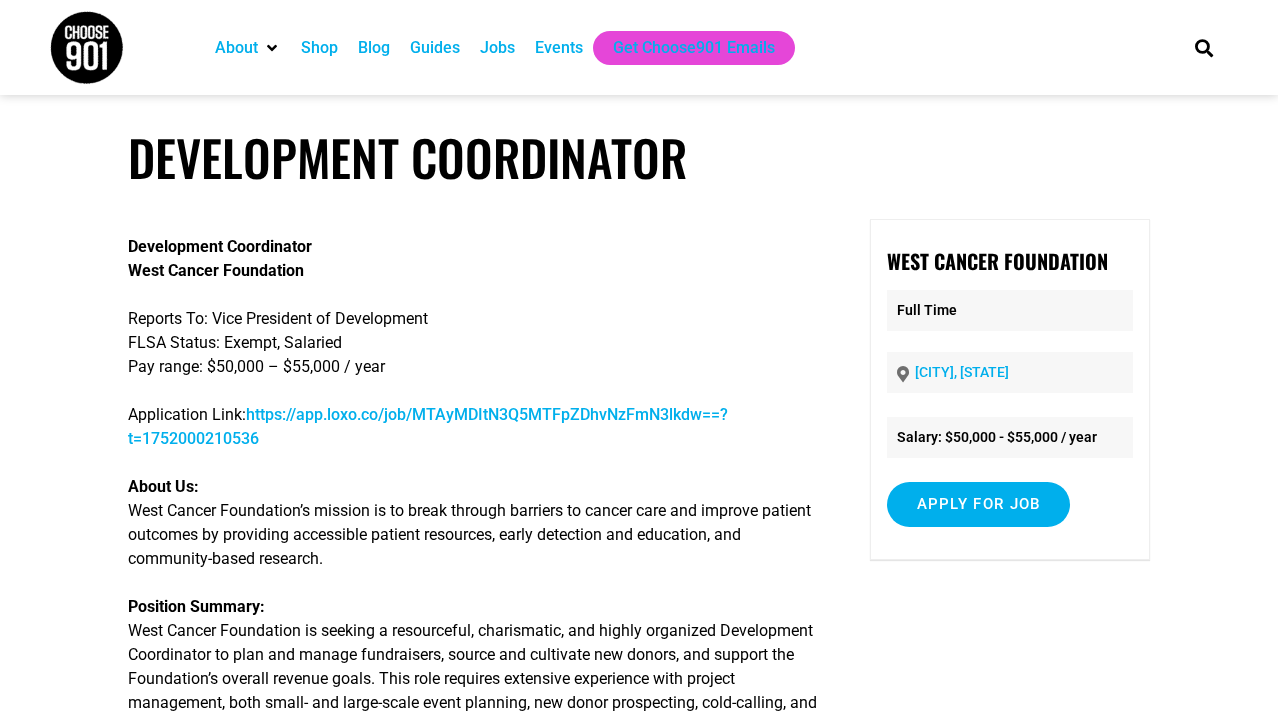 scroll, scrollTop: 0, scrollLeft: 0, axis: both 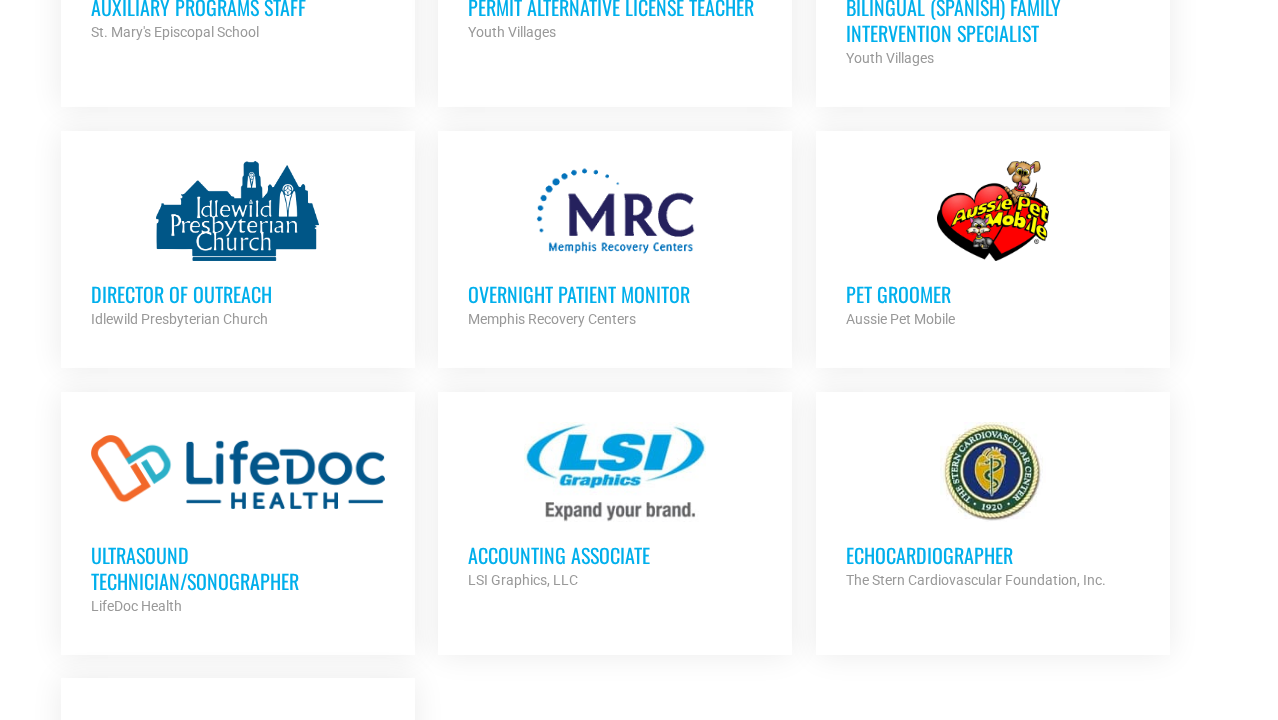 click on "Director of Outreach" at bounding box center [238, 294] 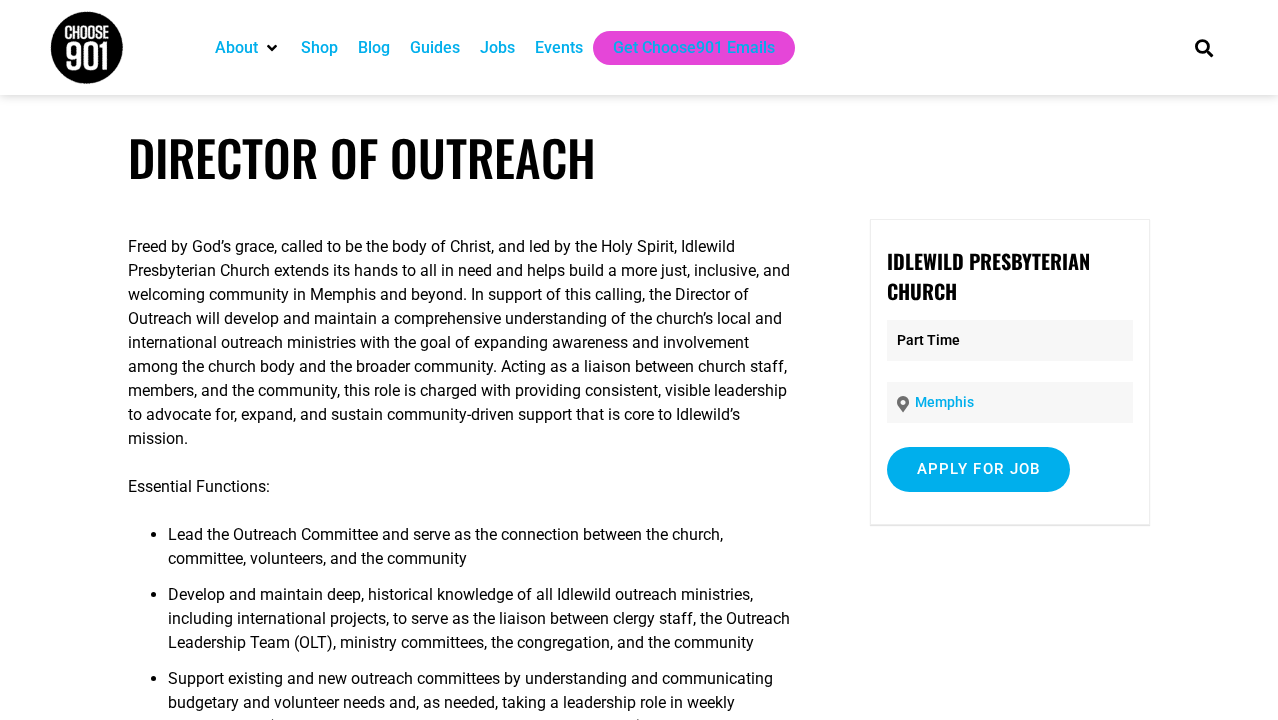 scroll, scrollTop: 0, scrollLeft: 0, axis: both 